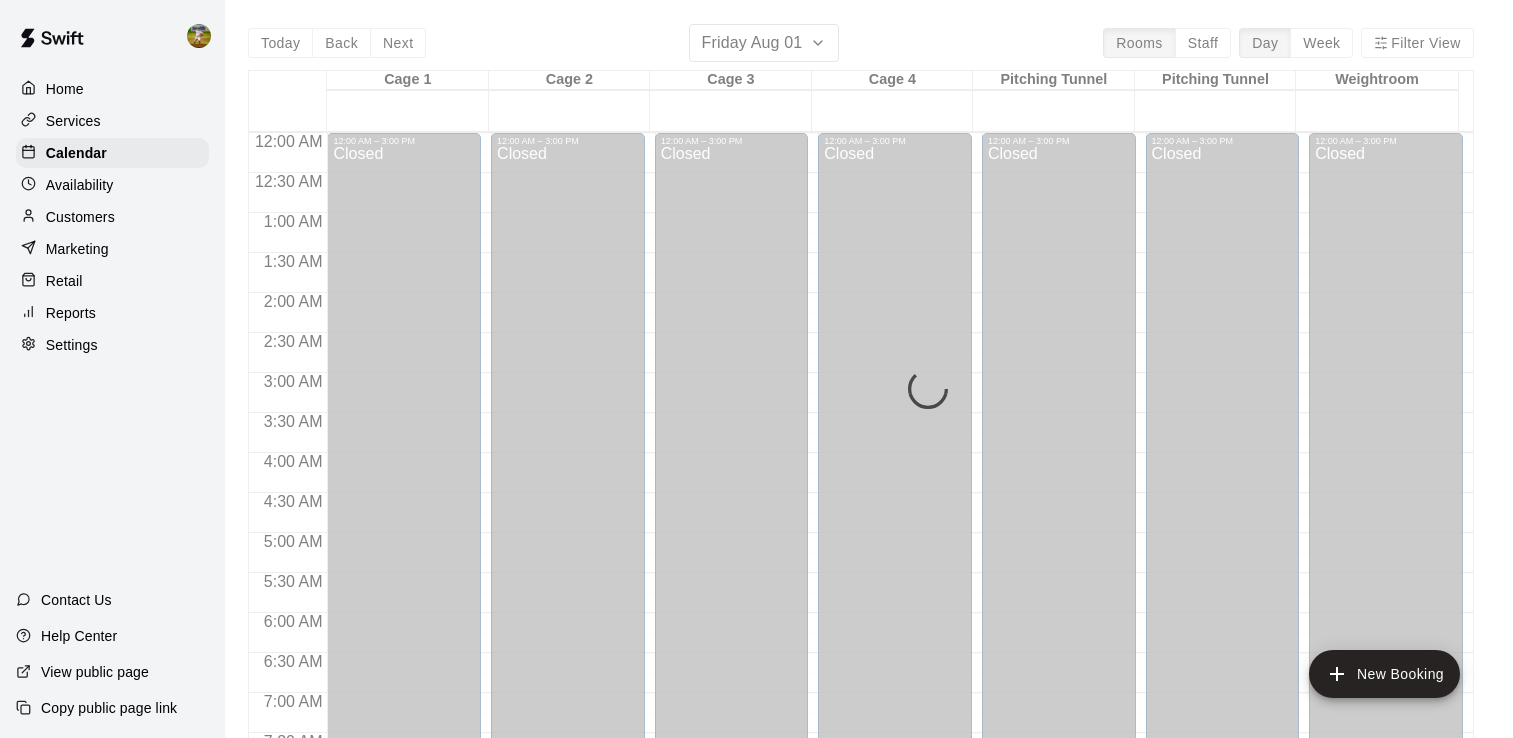 scroll, scrollTop: 0, scrollLeft: 0, axis: both 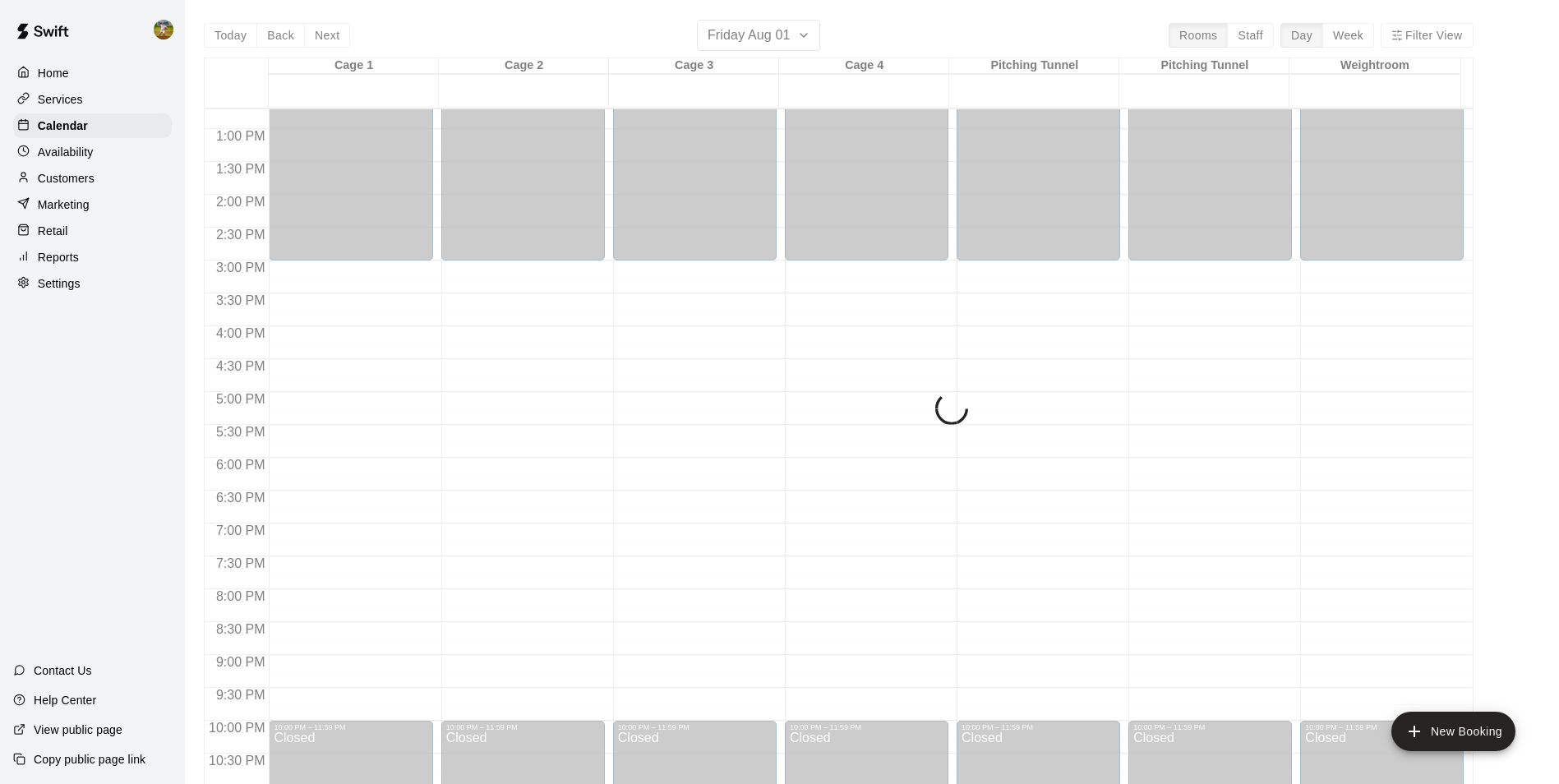 click on "Availability" at bounding box center [66, 152] 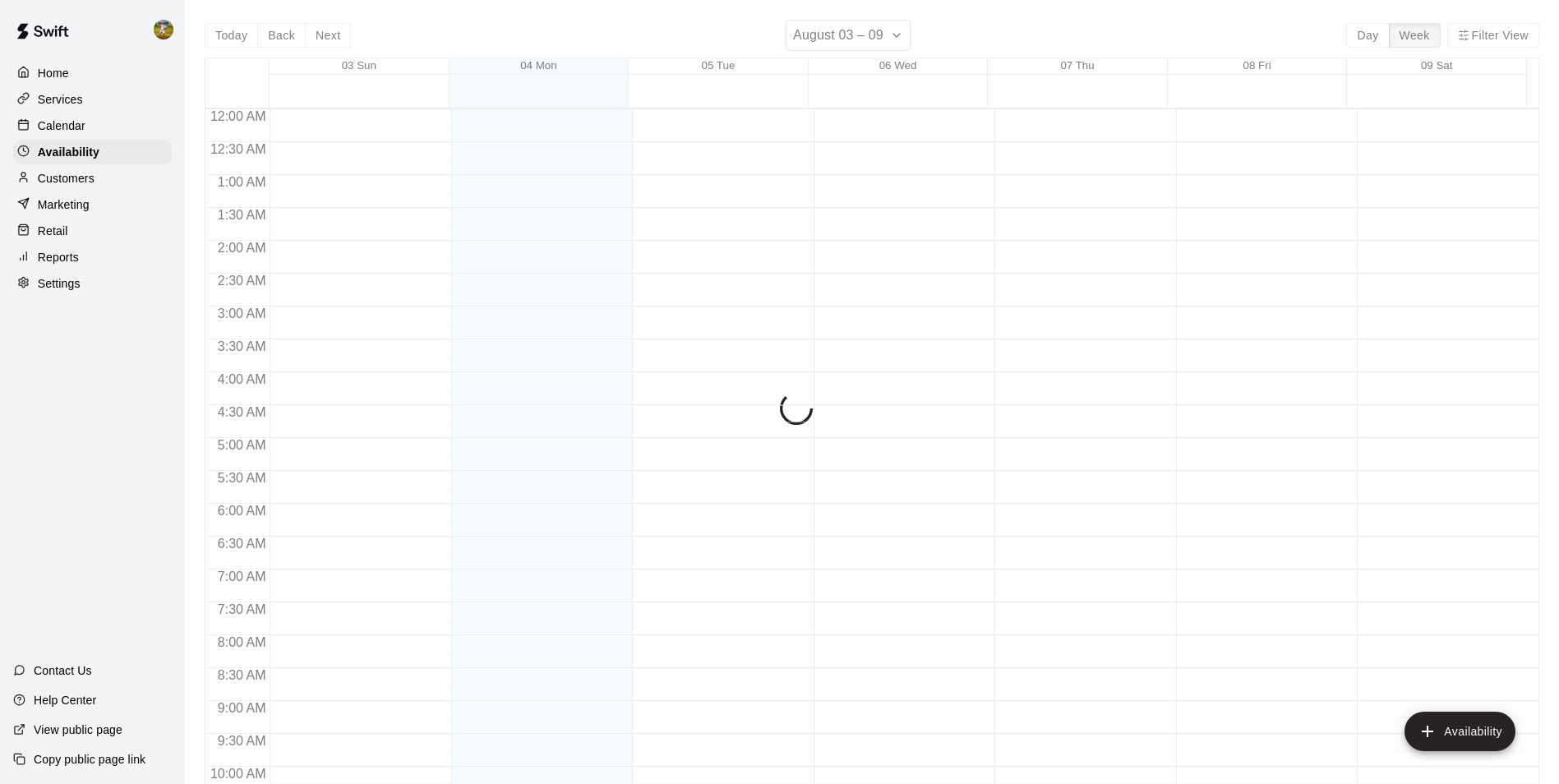 scroll, scrollTop: 885, scrollLeft: 0, axis: vertical 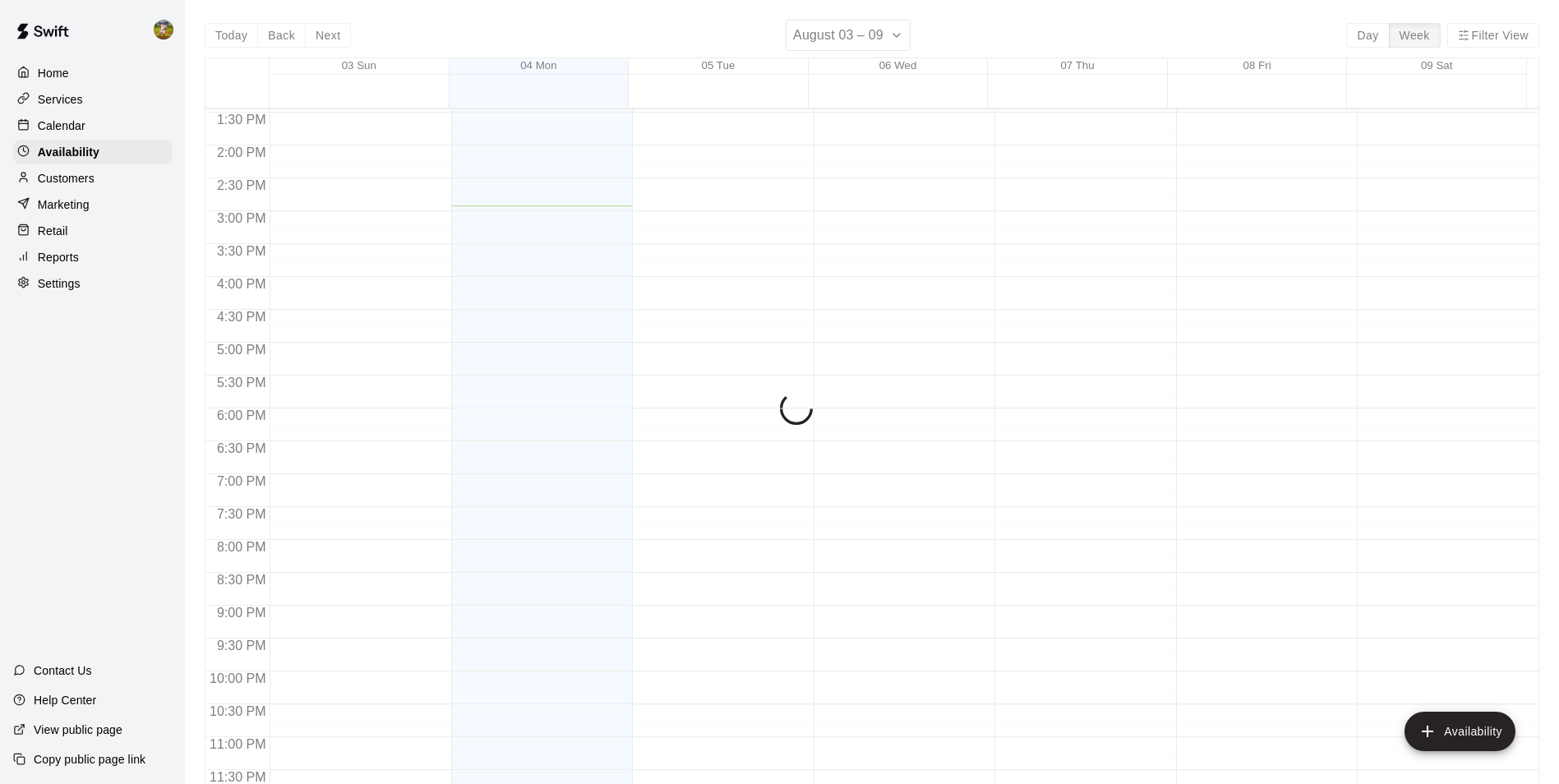 click on "Calendar" at bounding box center [62, 126] 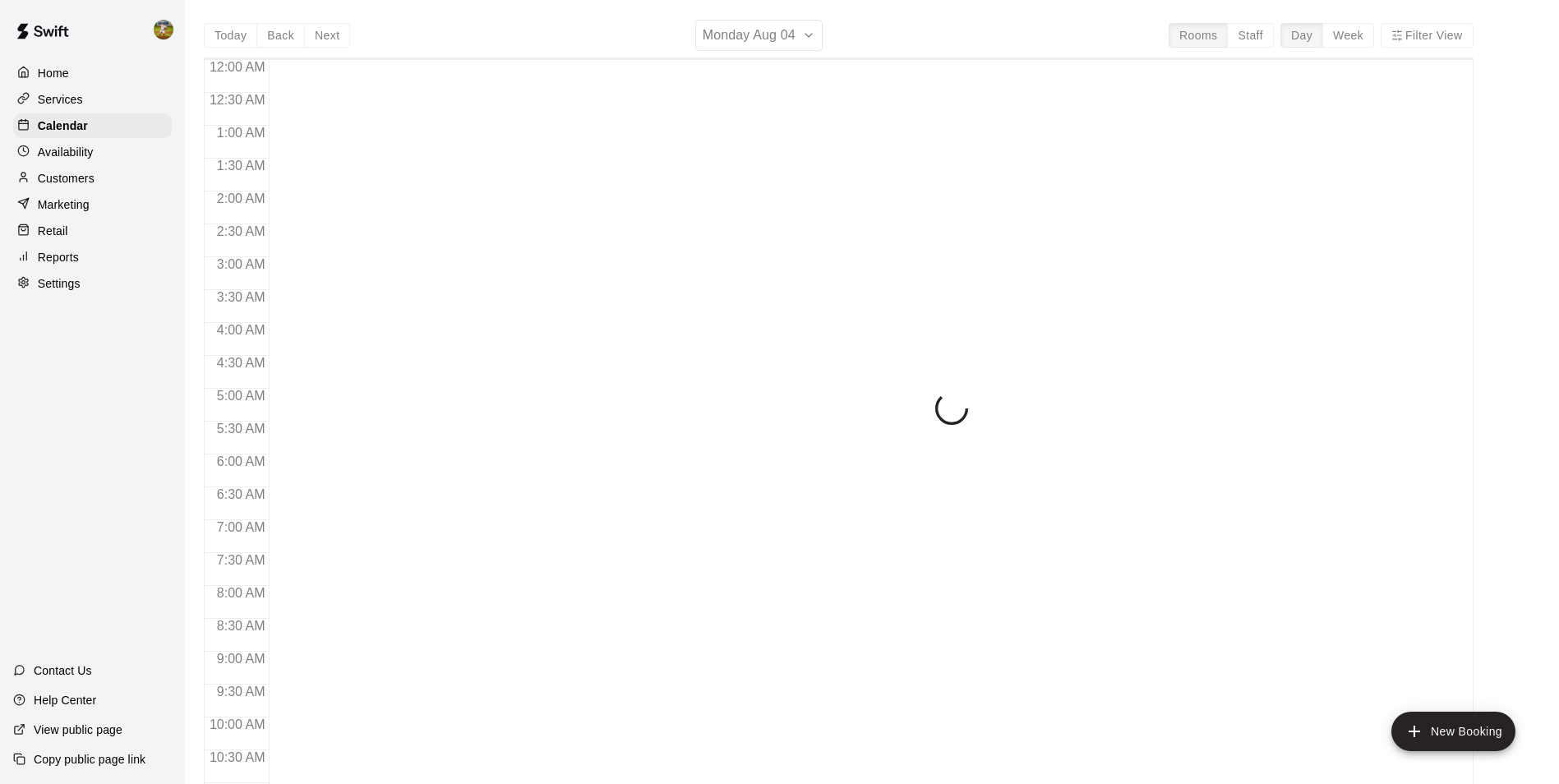 scroll, scrollTop: 835, scrollLeft: 0, axis: vertical 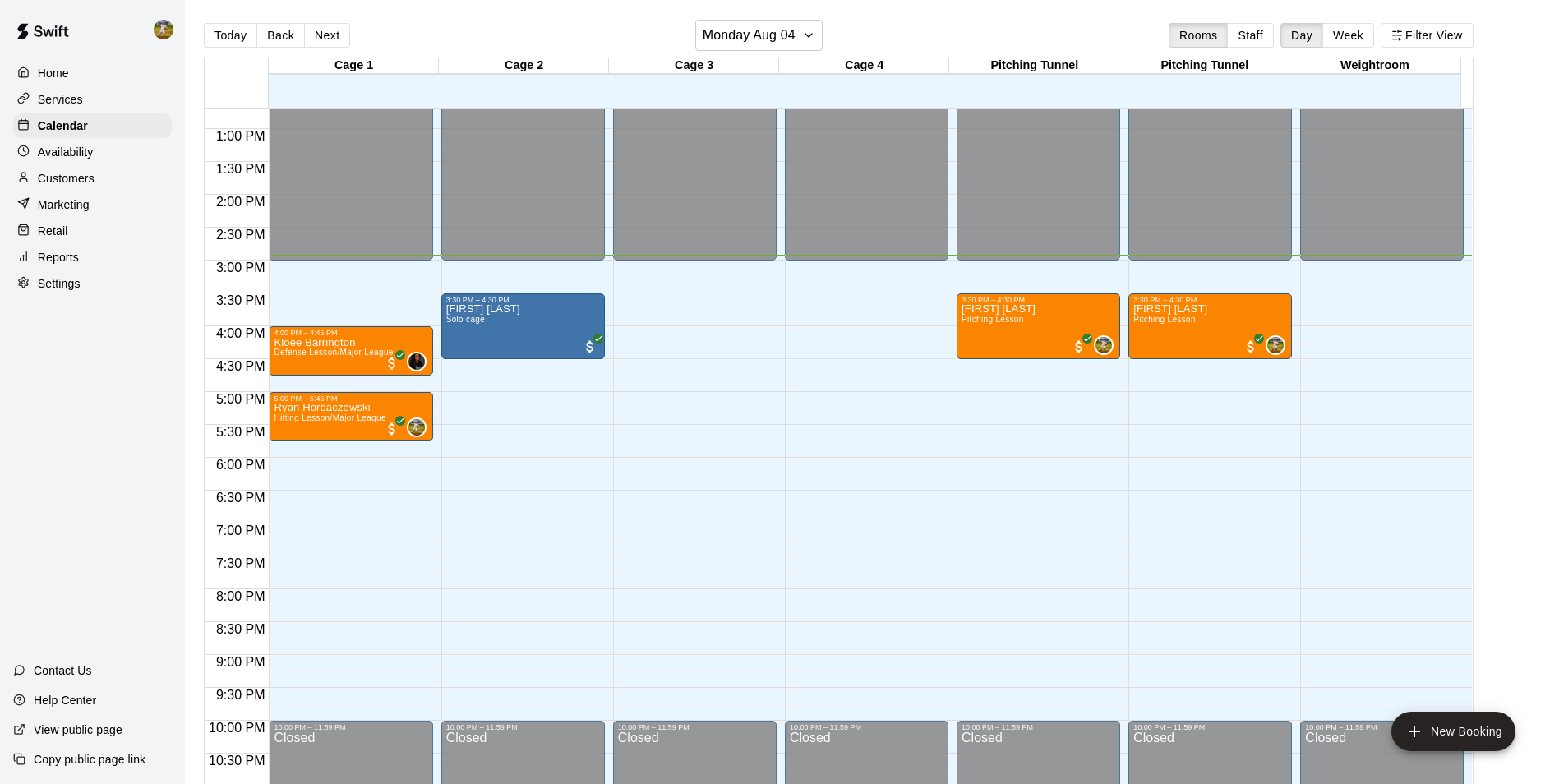 click on "Availability" at bounding box center (66, 152) 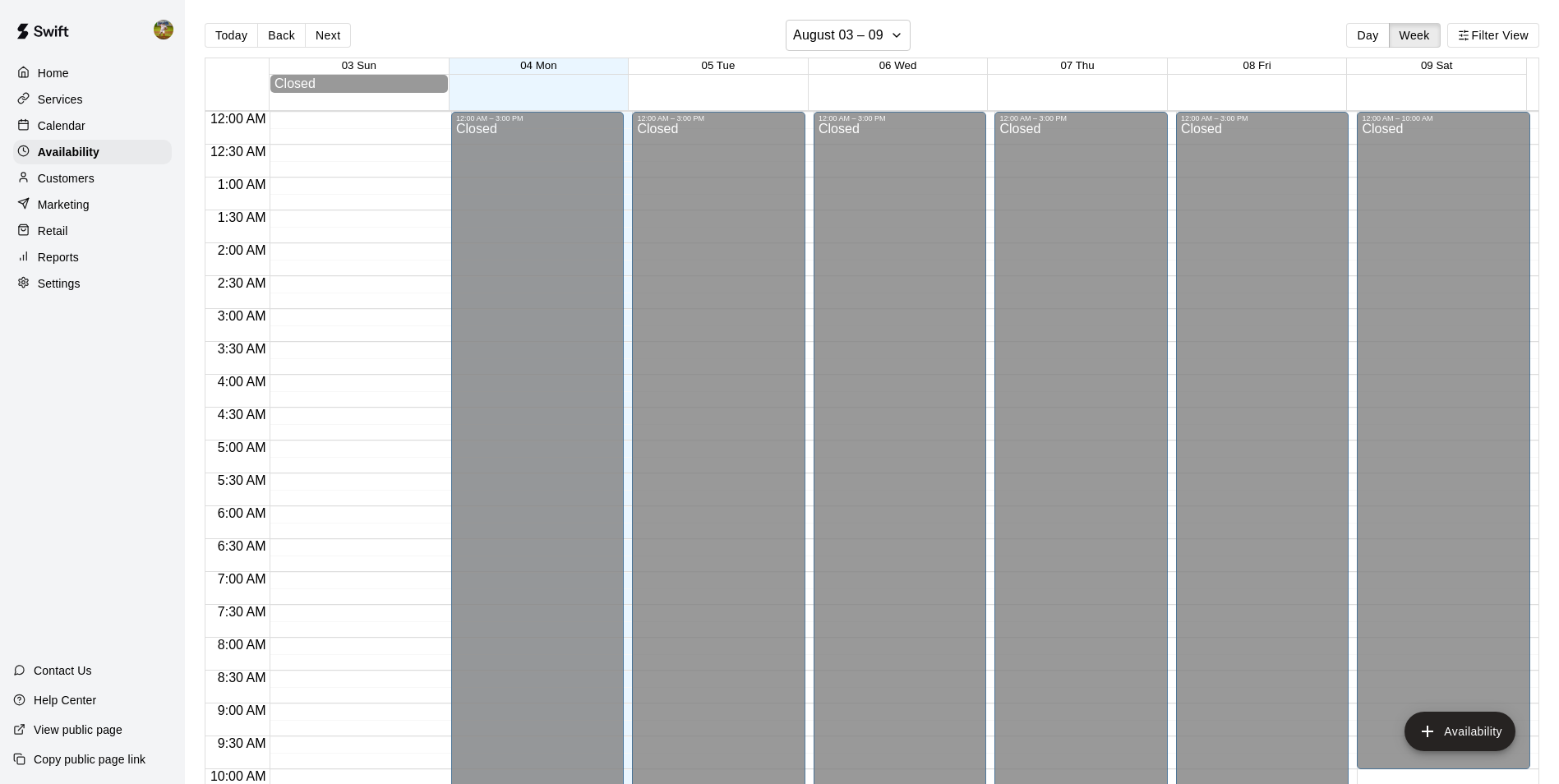scroll, scrollTop: 885, scrollLeft: 0, axis: vertical 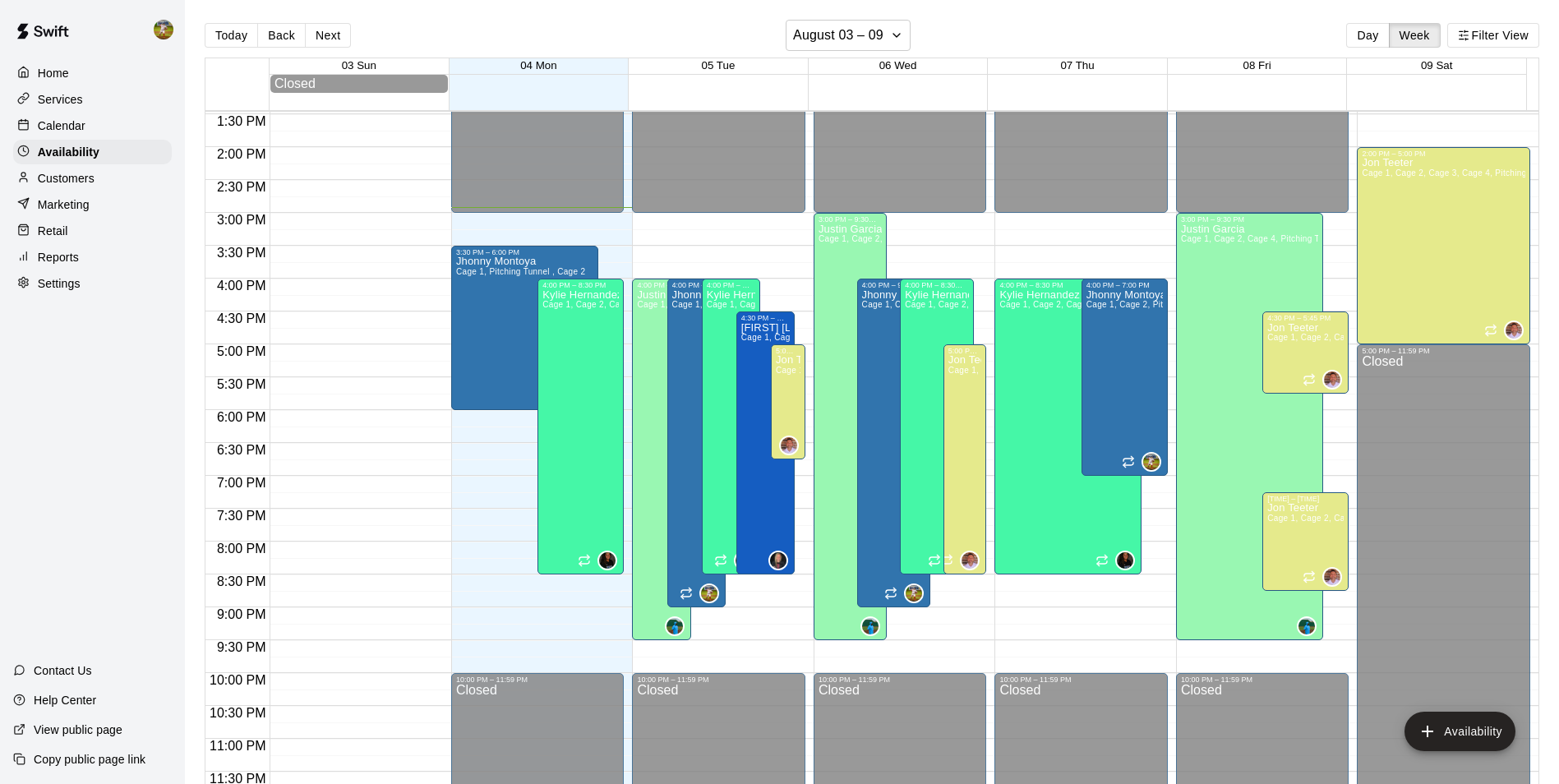 click on "Marketing" at bounding box center (63, 205) 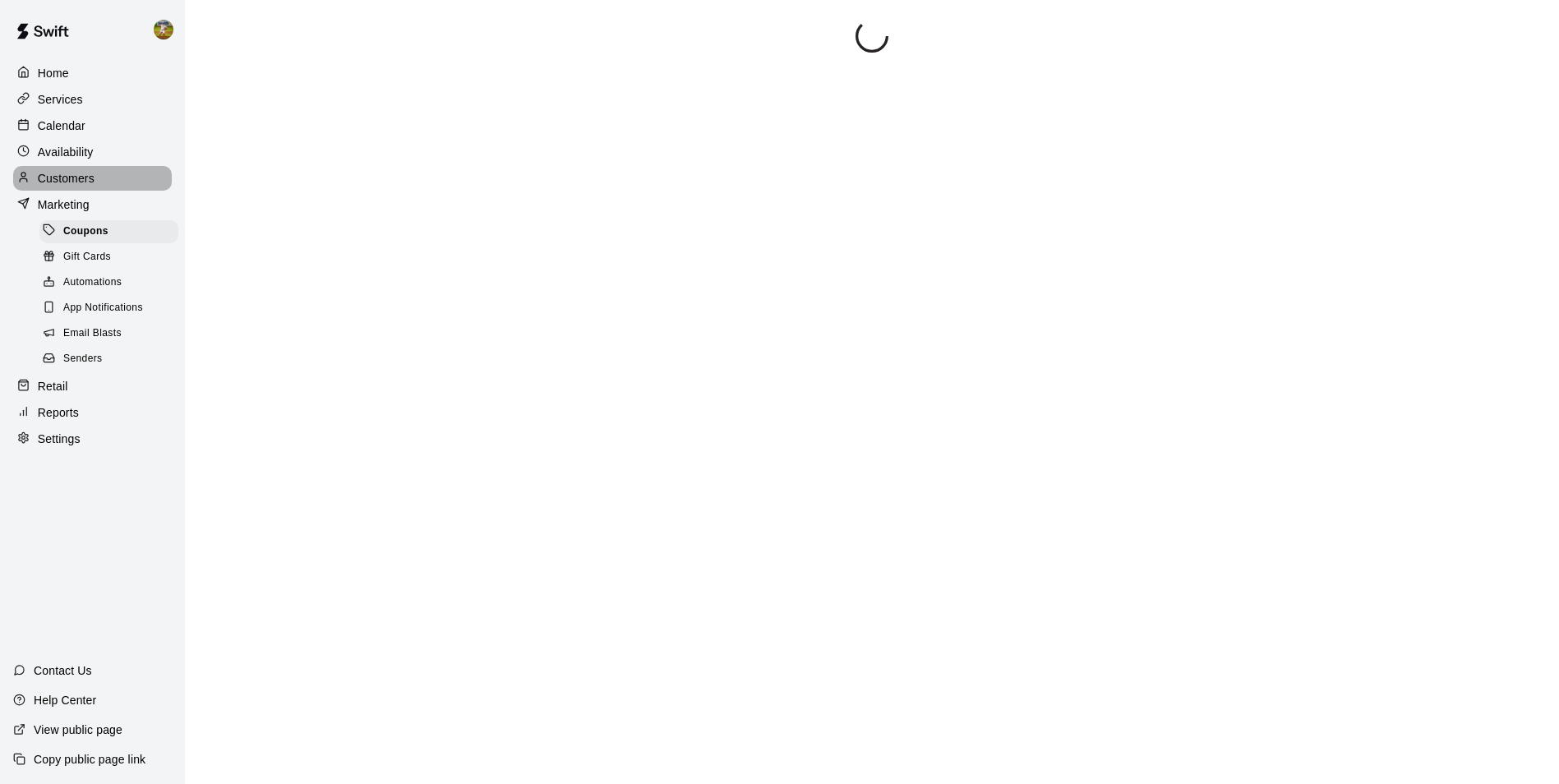 click on "Customers" at bounding box center (66, 178) 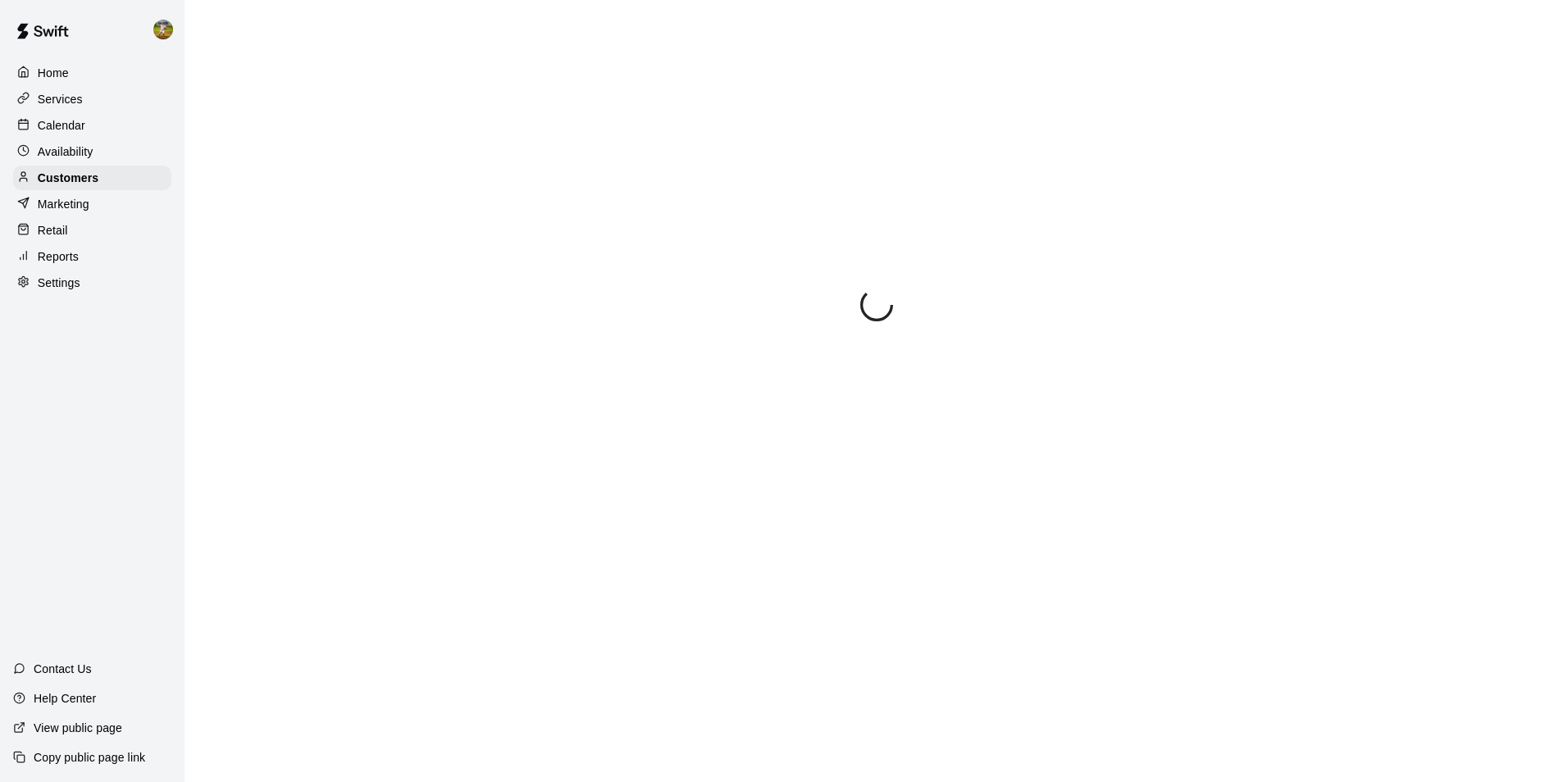 click on "Availability" at bounding box center [66, 152] 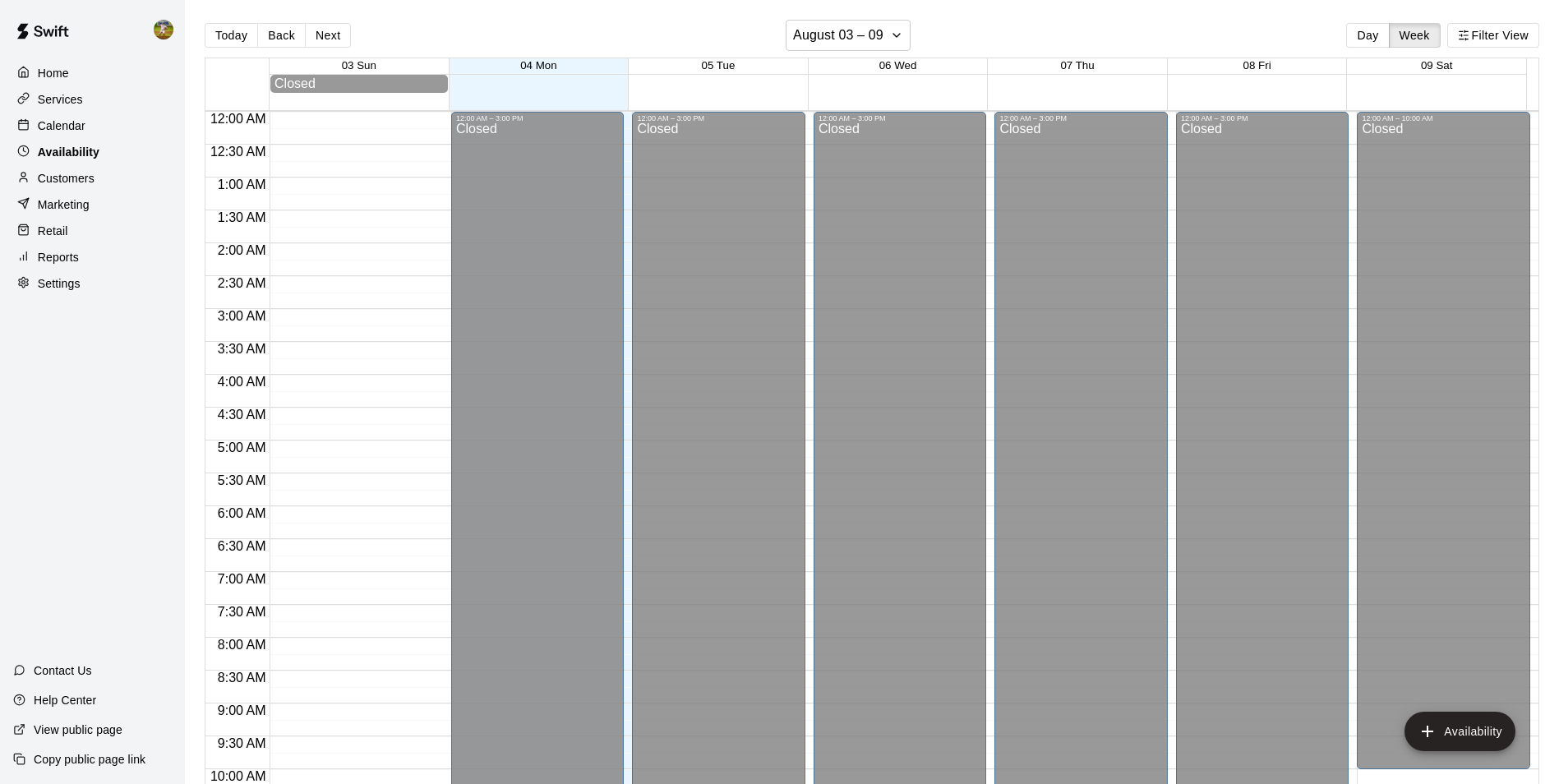 scroll, scrollTop: 885, scrollLeft: 0, axis: vertical 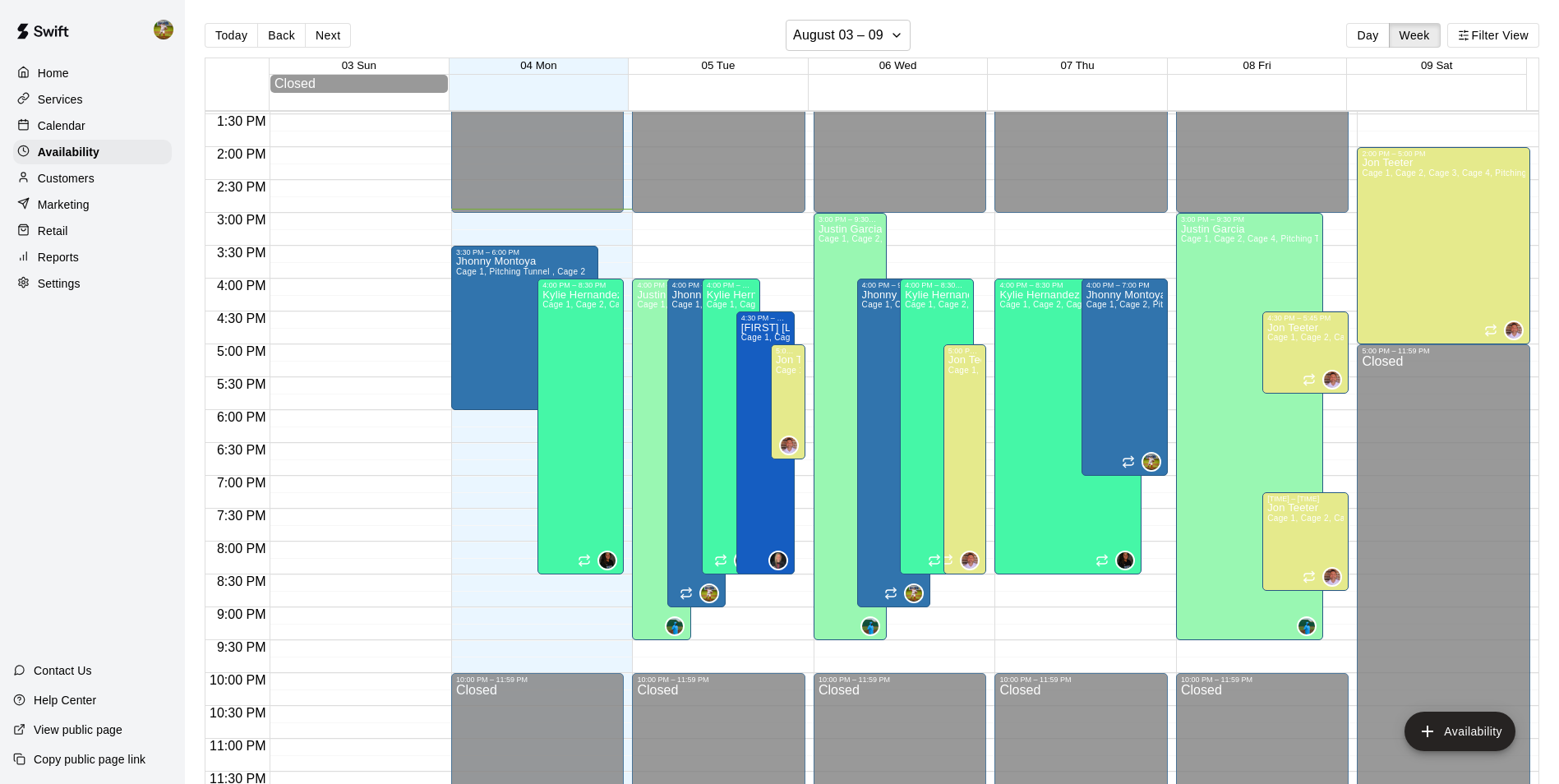click on "Calendar" at bounding box center [62, 126] 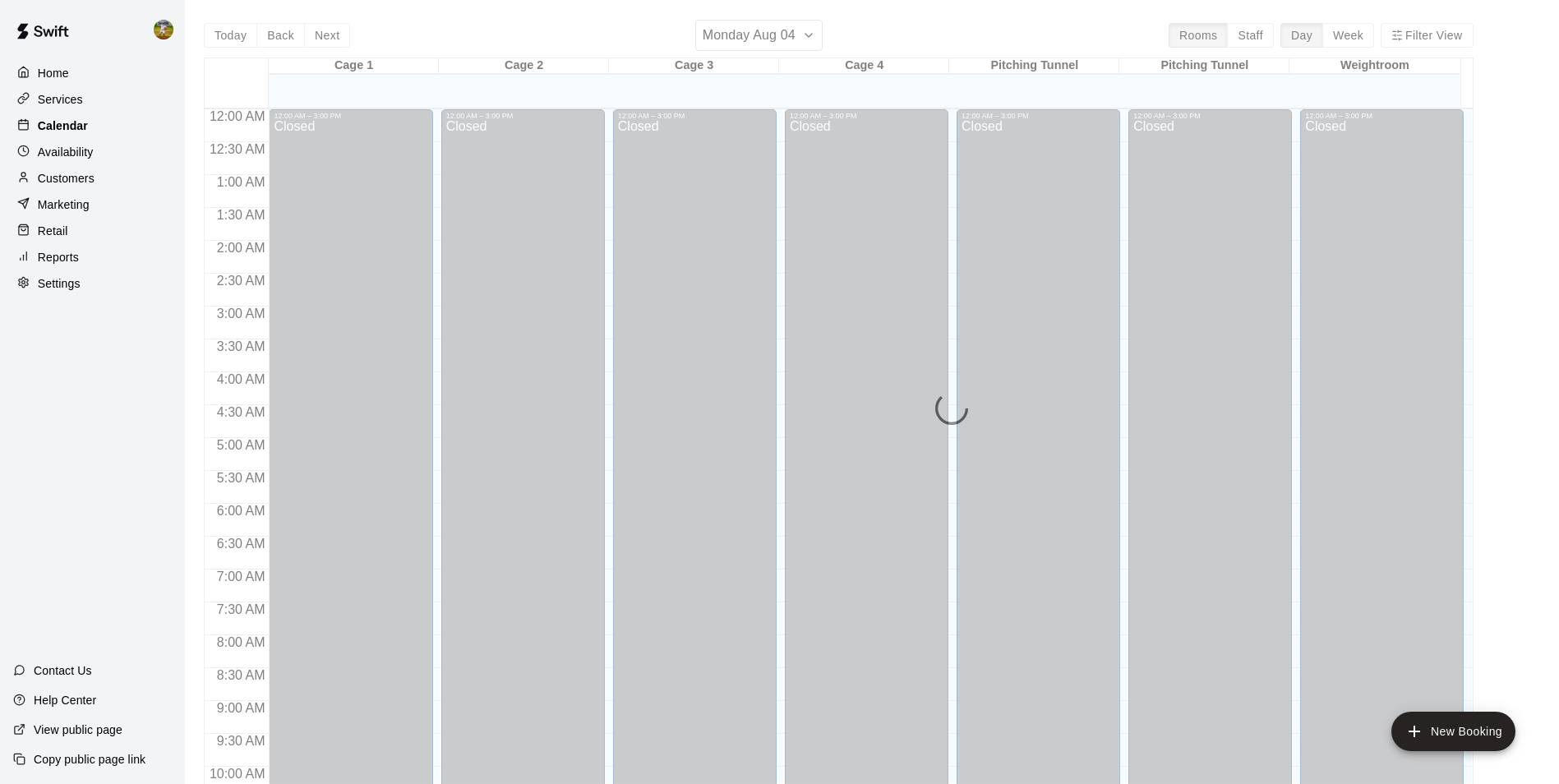 scroll, scrollTop: 835, scrollLeft: 0, axis: vertical 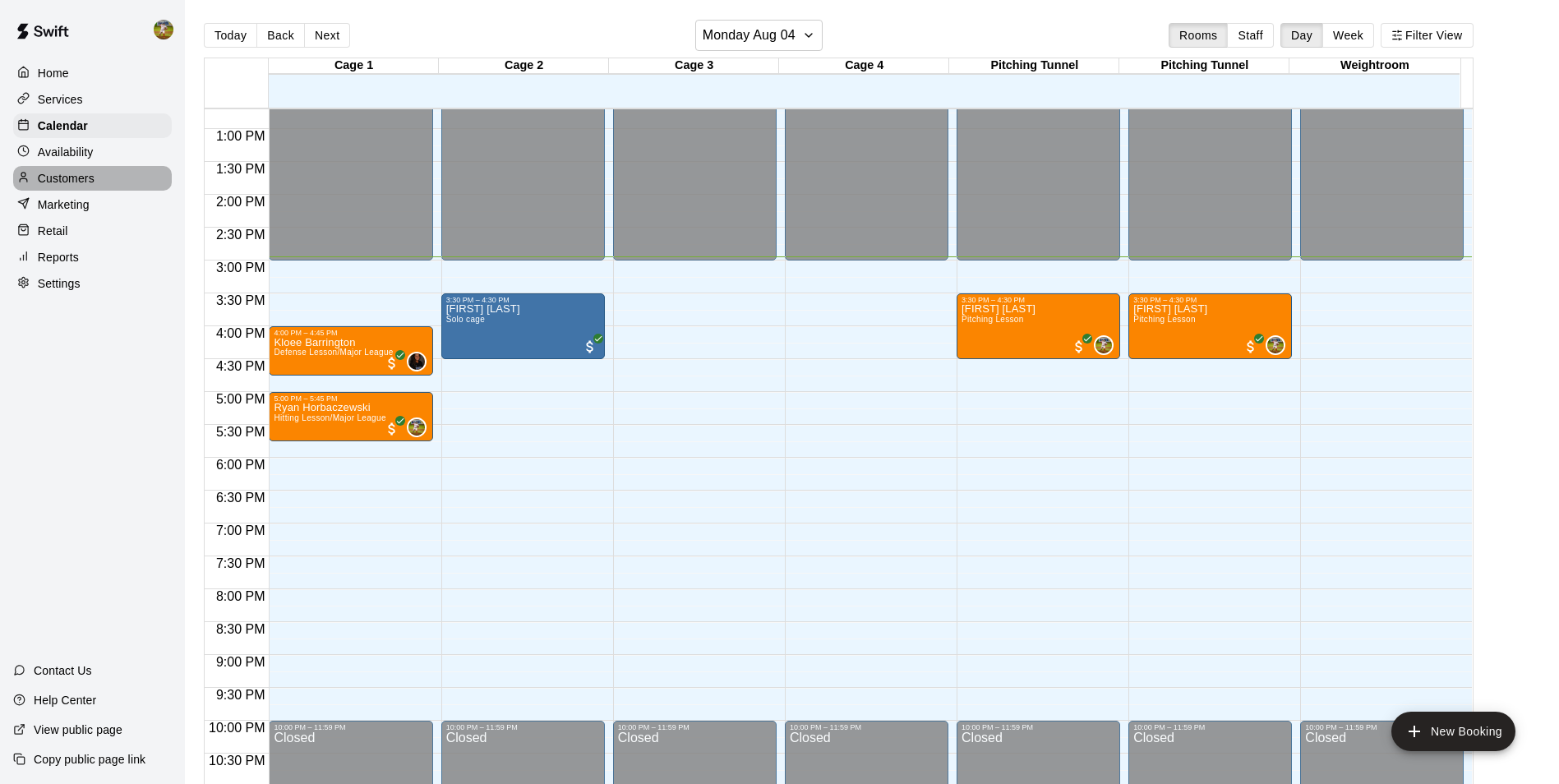 click on "Customers" at bounding box center [66, 178] 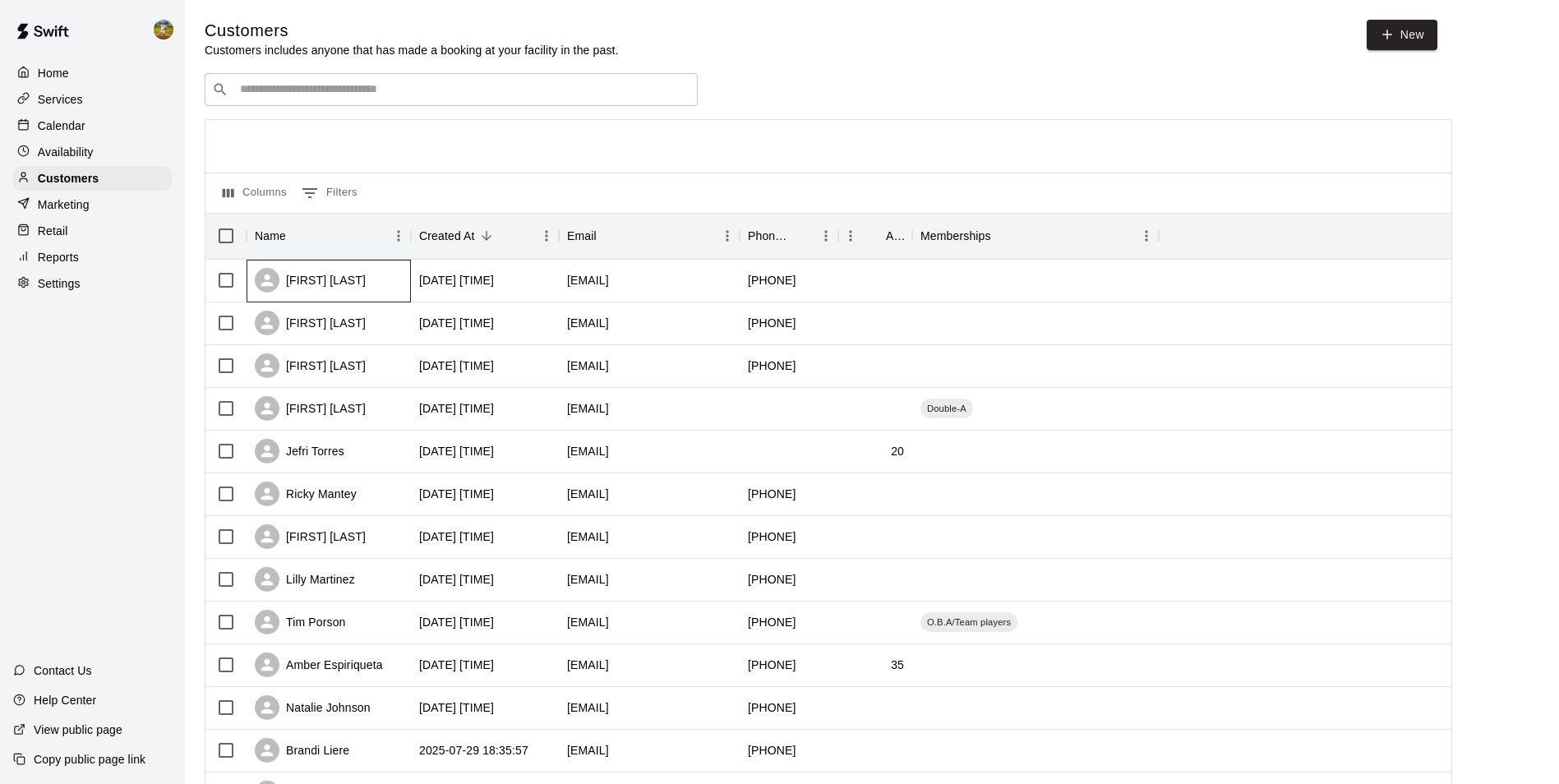 click on "[FIRST] [LAST]" at bounding box center (310, 280) 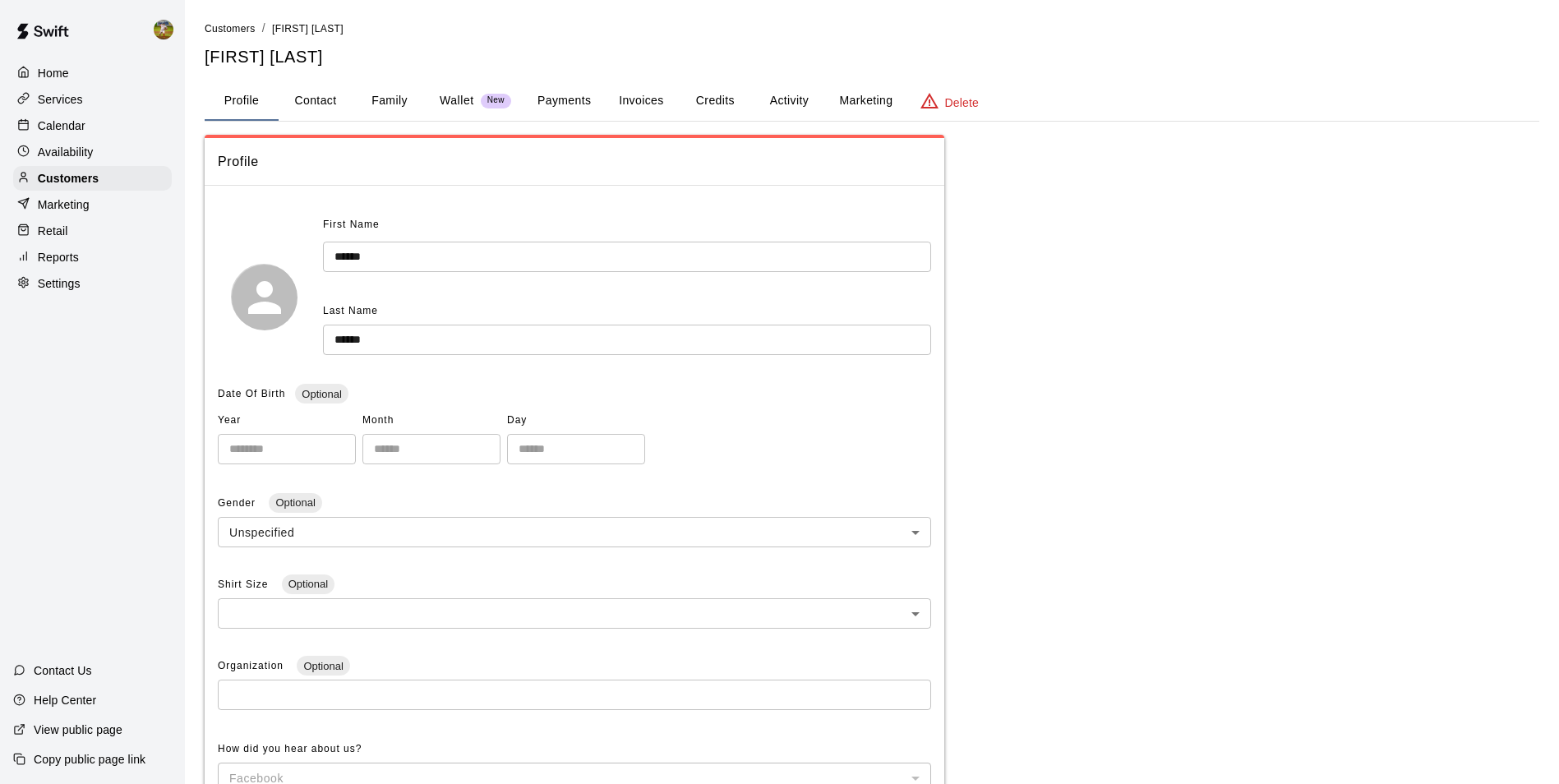 click on "Family" at bounding box center [390, 101] 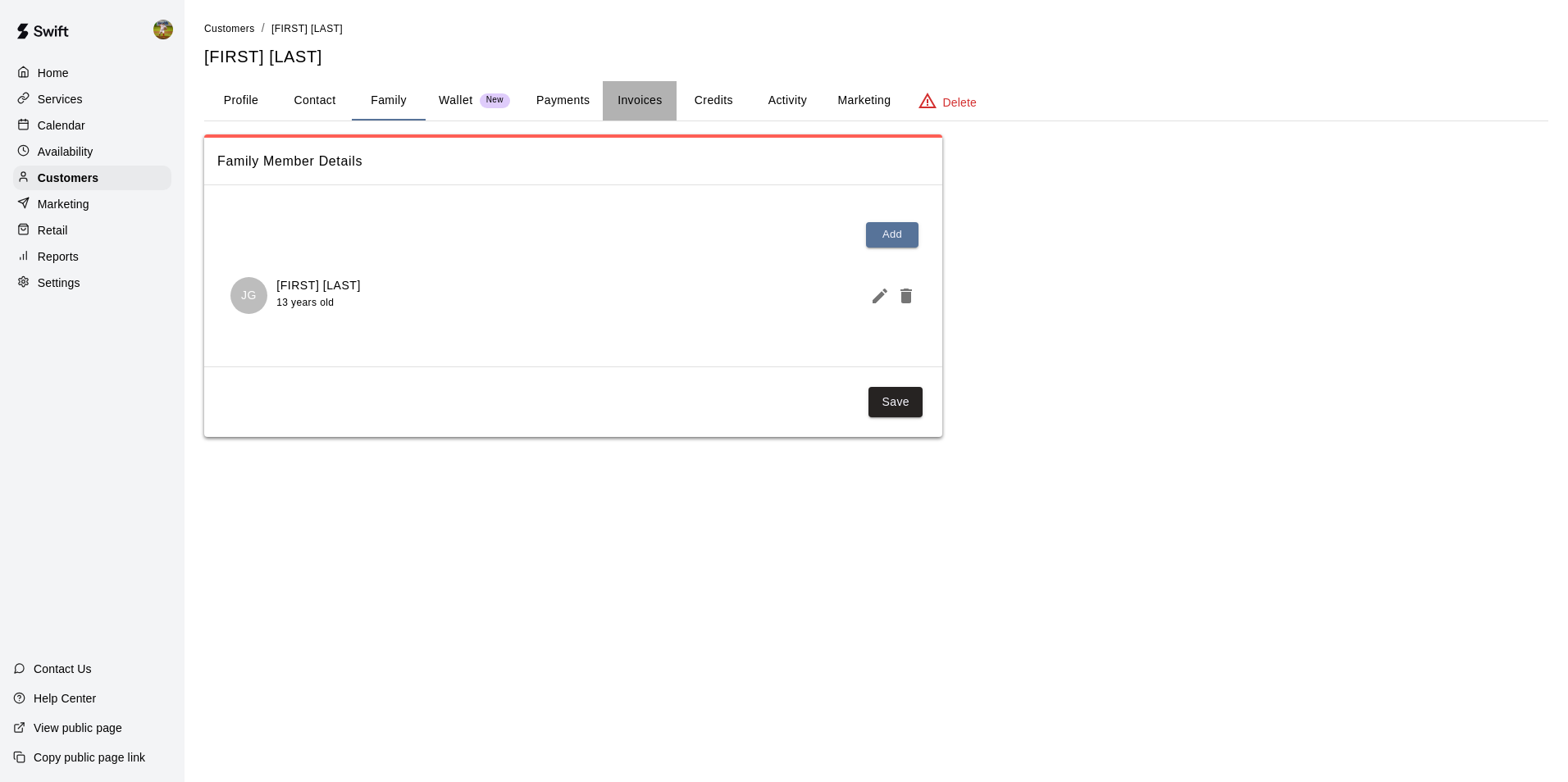 click on "Invoices" at bounding box center (640, 101) 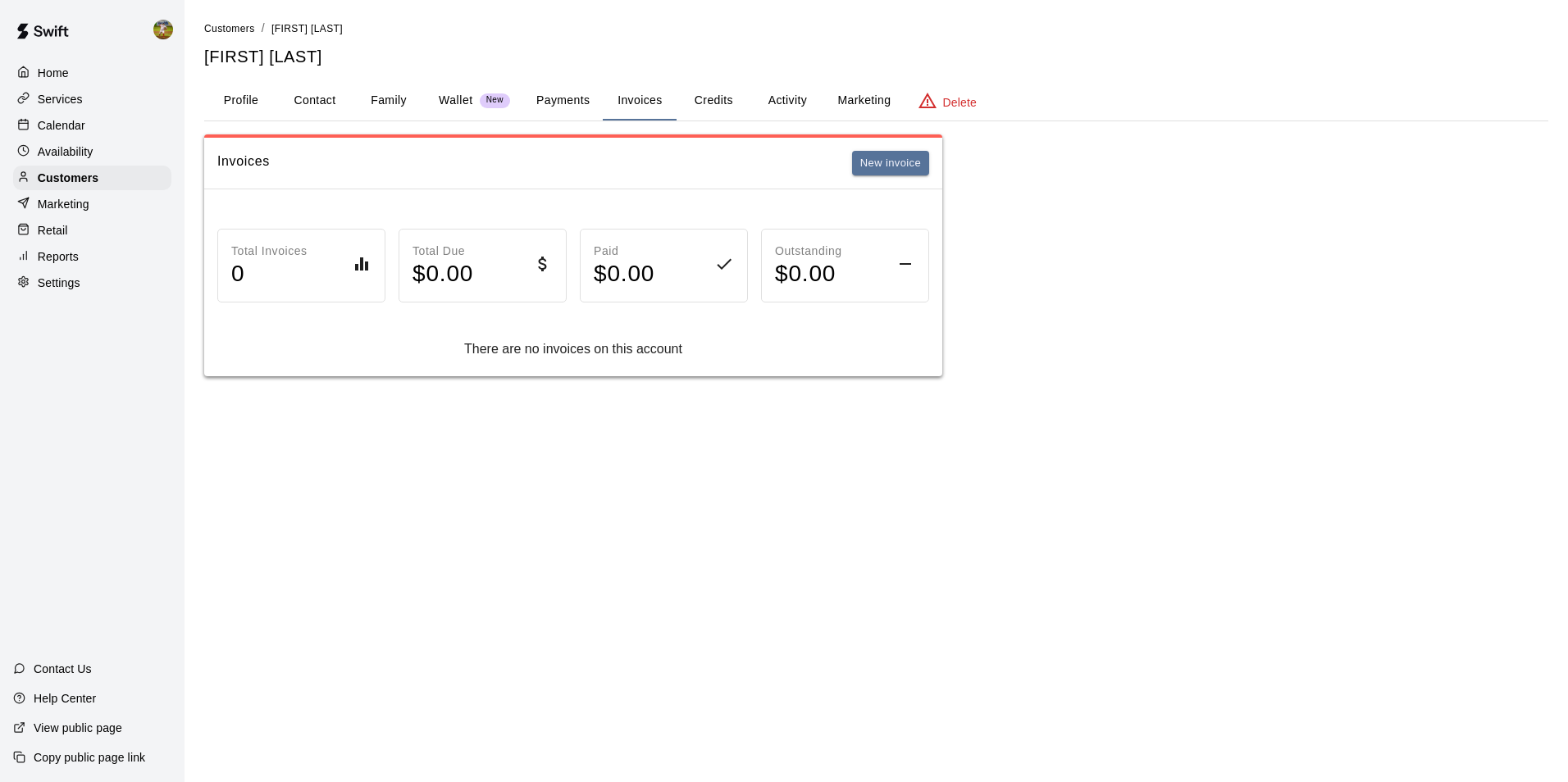 click on "Credits" at bounding box center [713, 101] 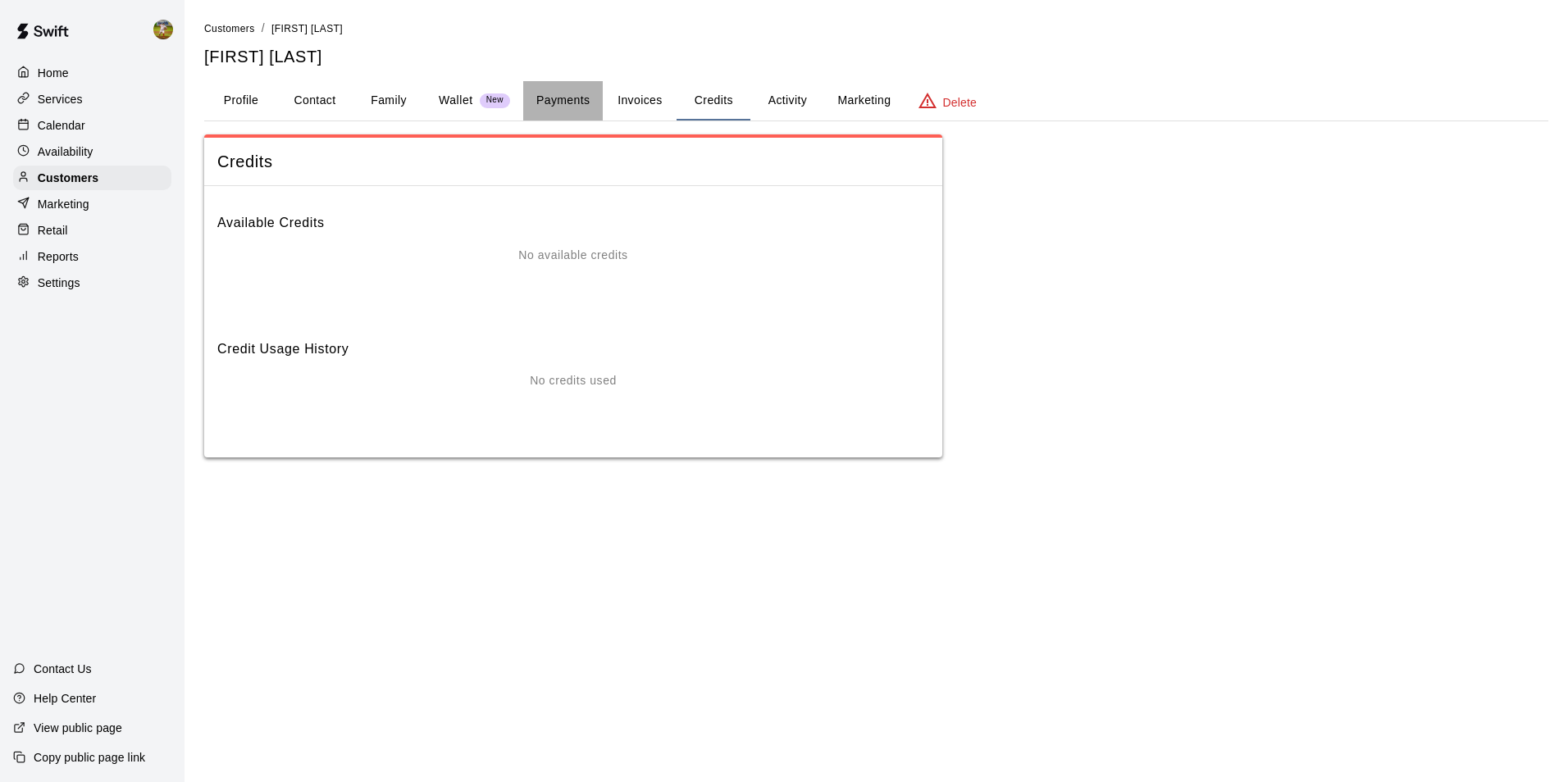 click on "Payments" at bounding box center (563, 101) 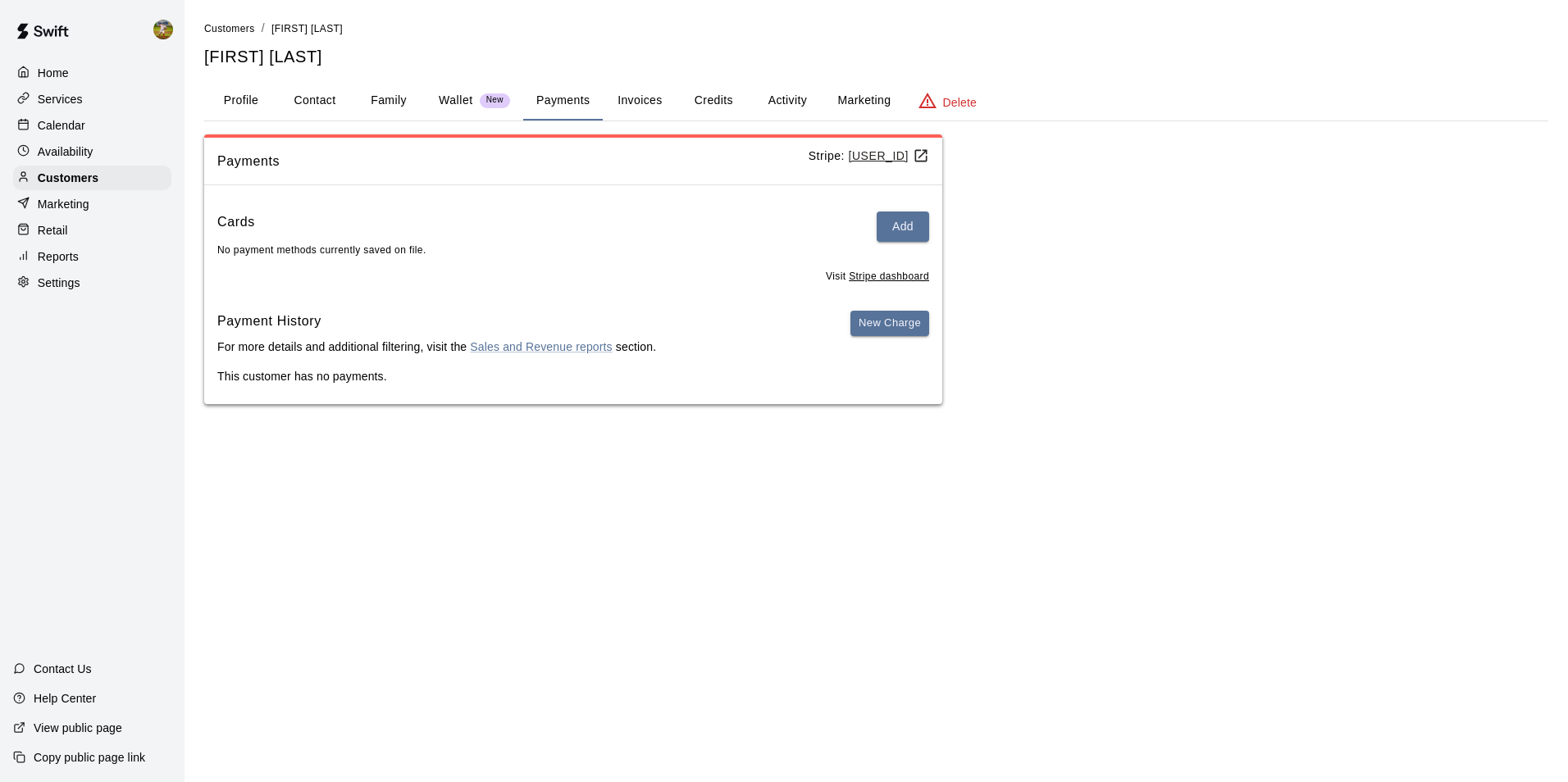 click on "Activity" at bounding box center [787, 101] 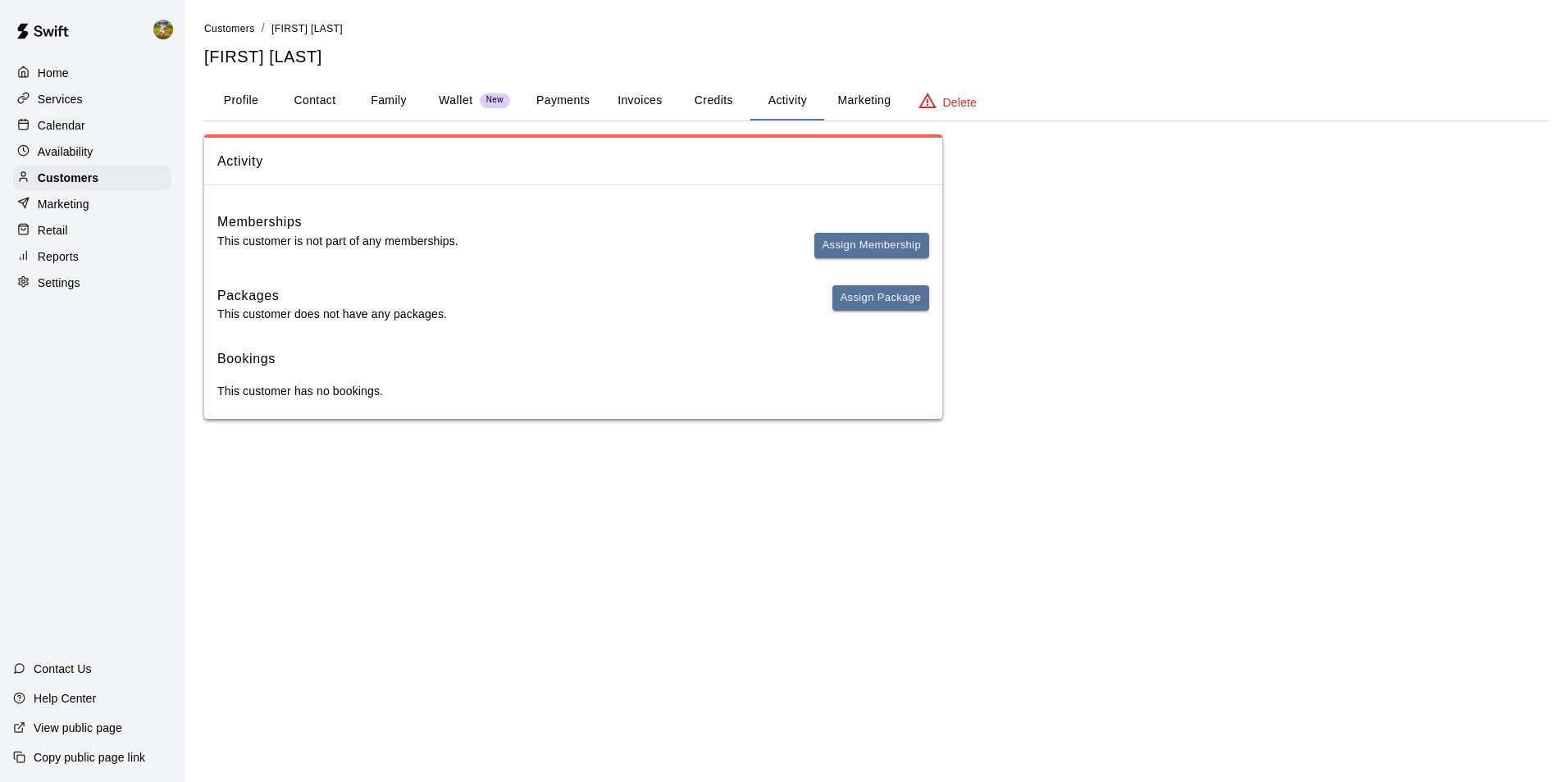 click on "Profile" at bounding box center [241, 101] 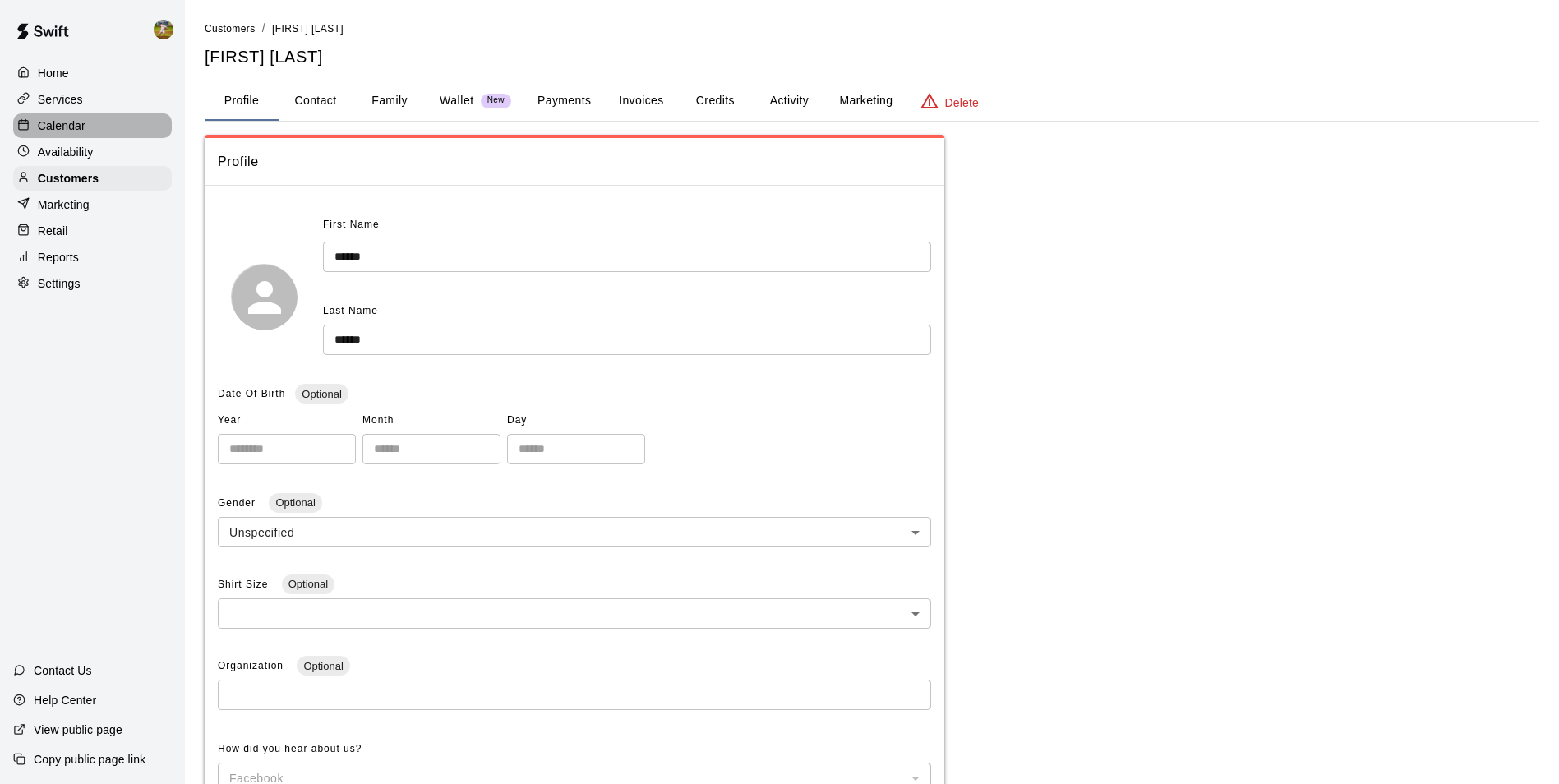 click on "Calendar" at bounding box center [62, 126] 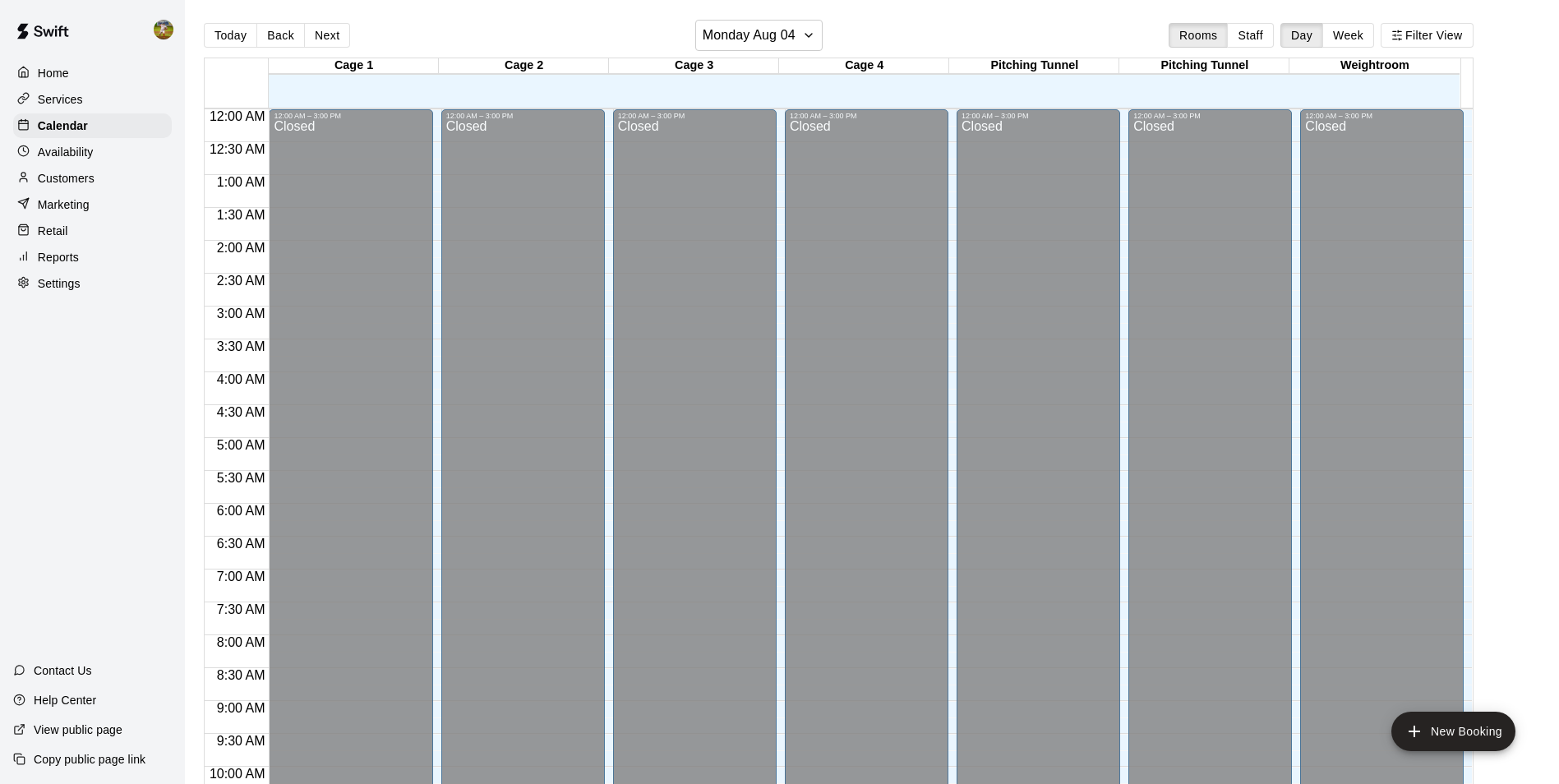 scroll, scrollTop: 835, scrollLeft: 0, axis: vertical 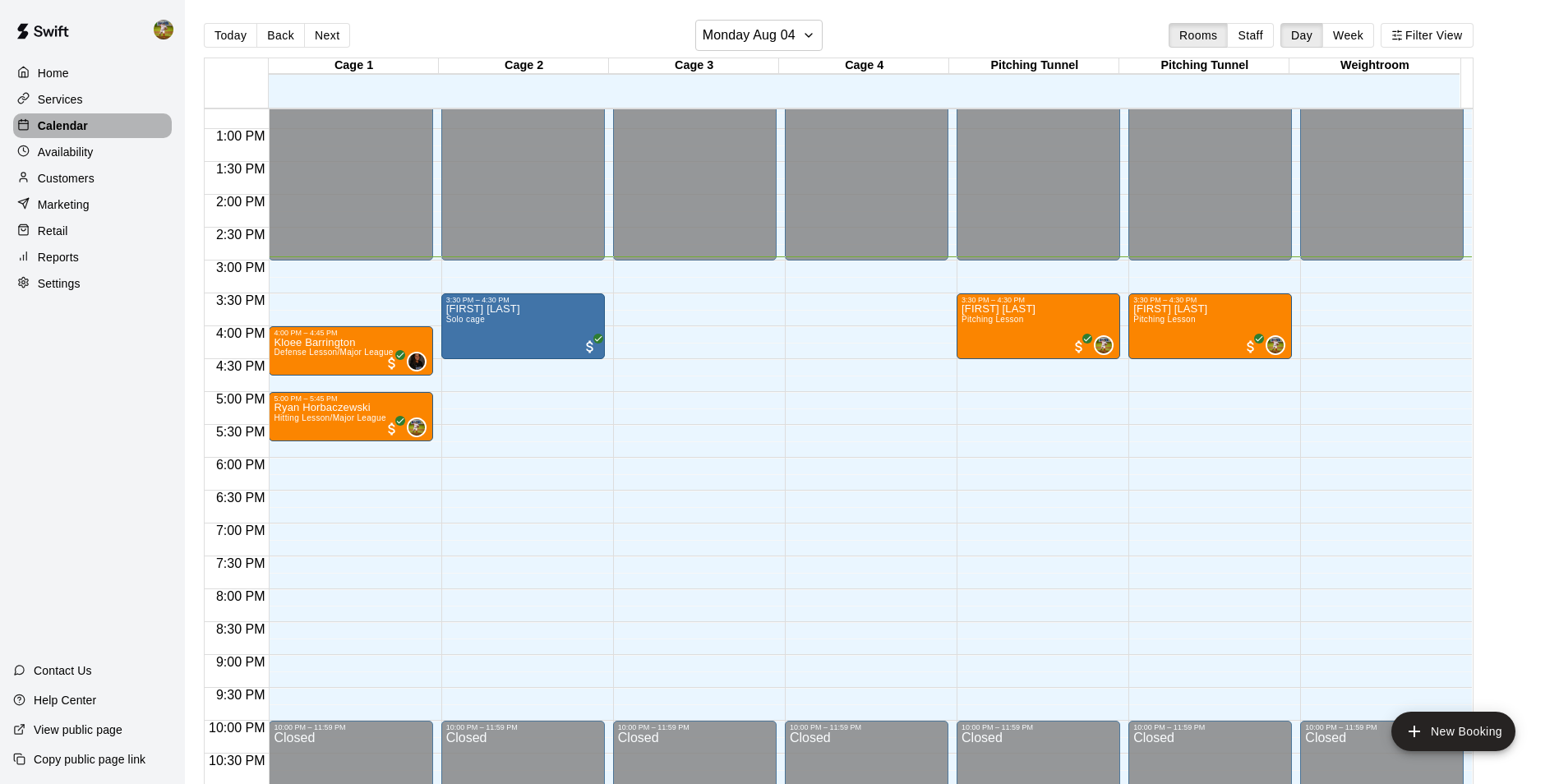 click on "Calendar" at bounding box center [62, 126] 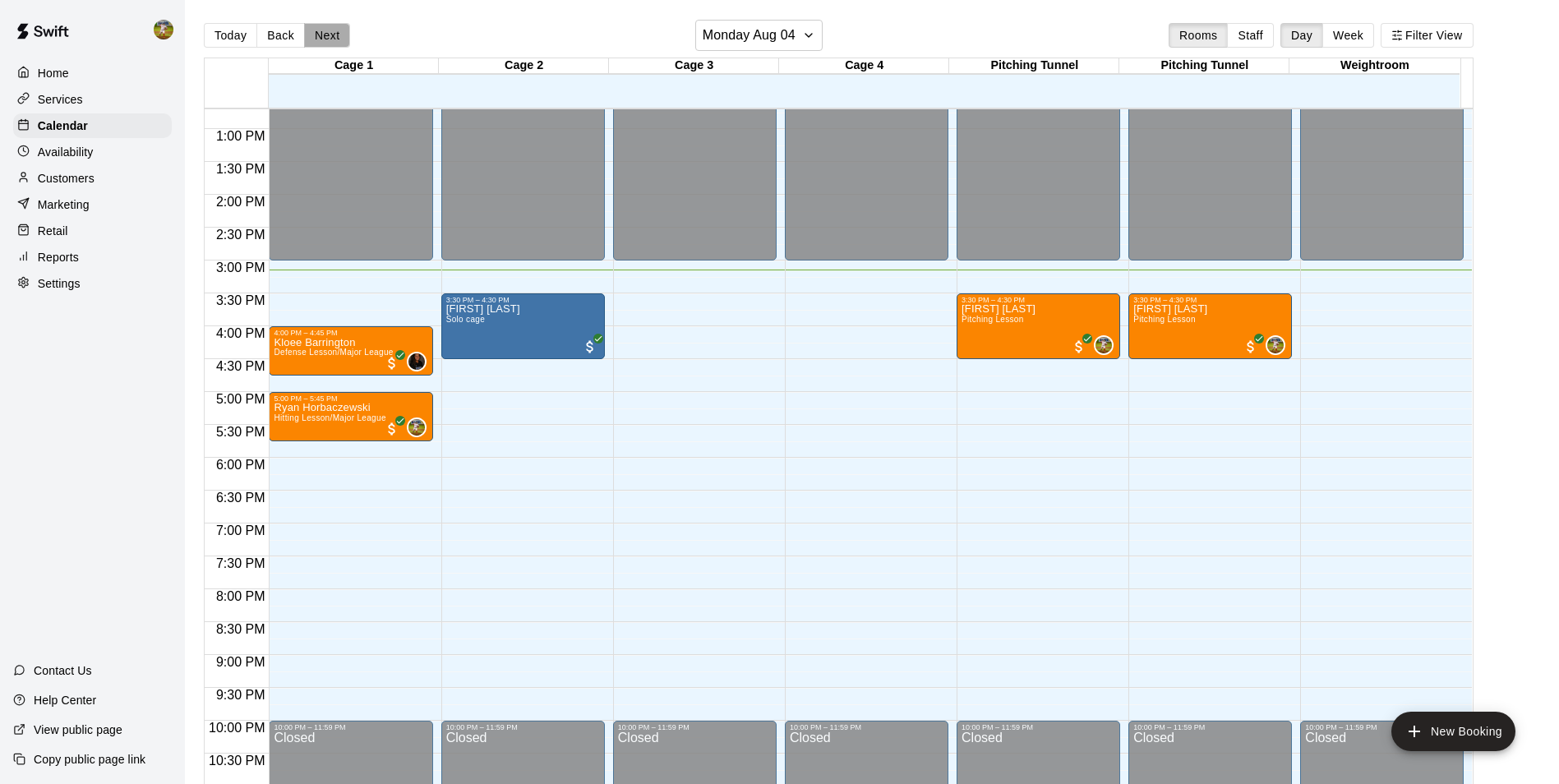 click on "Next" at bounding box center [327, 35] 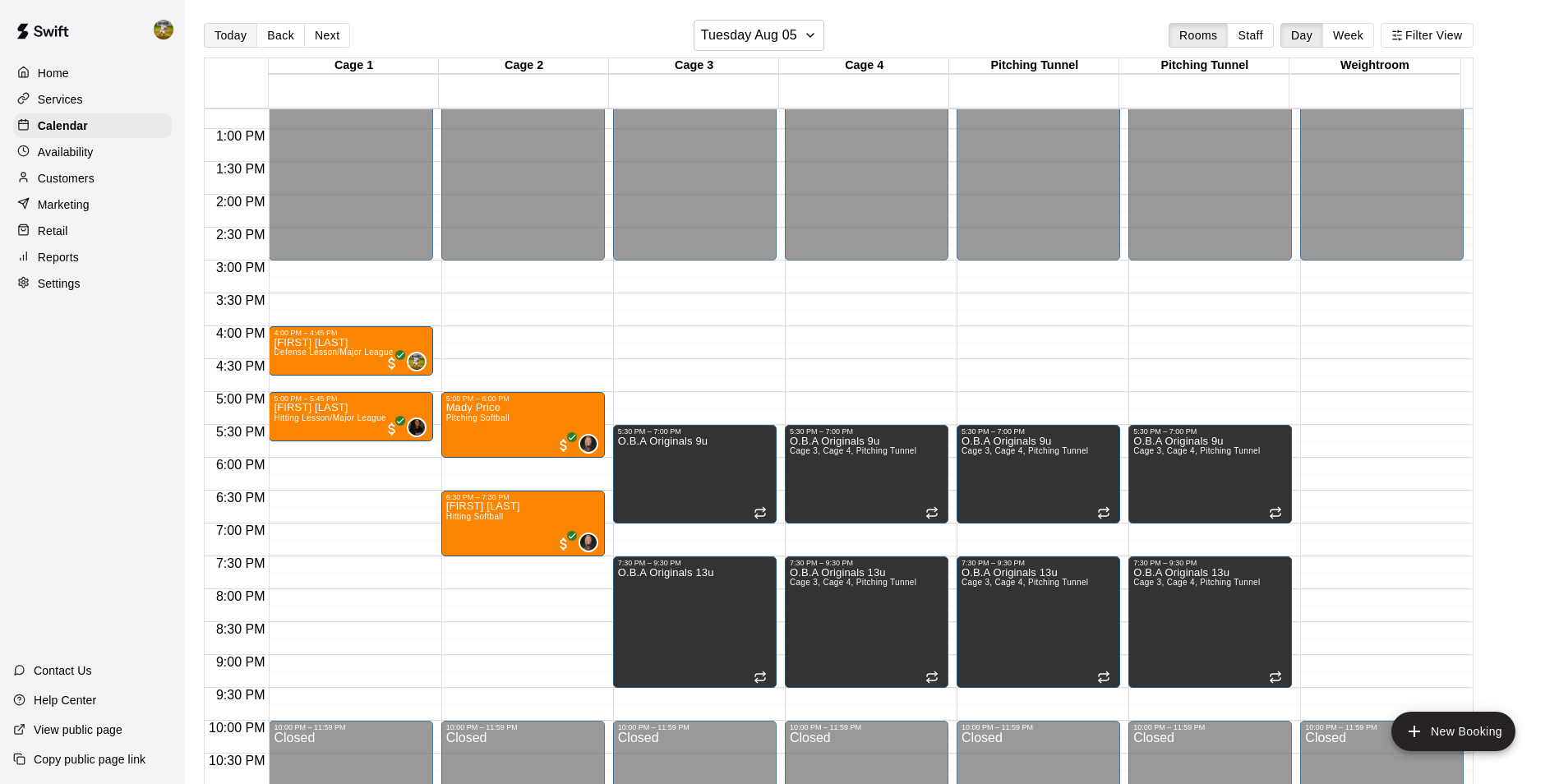 click on "Today" at bounding box center [230, 35] 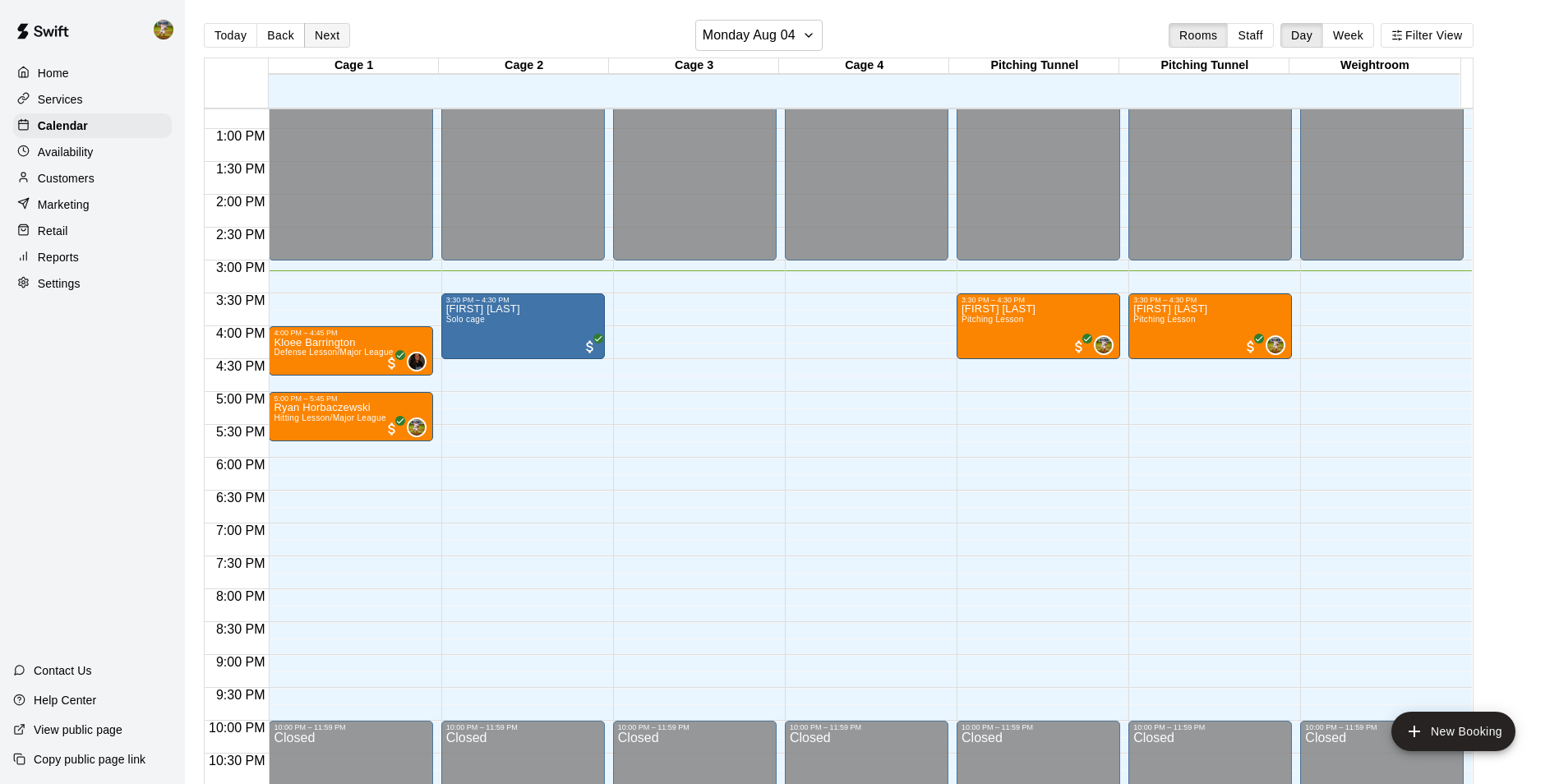 click on "Next" at bounding box center (327, 35) 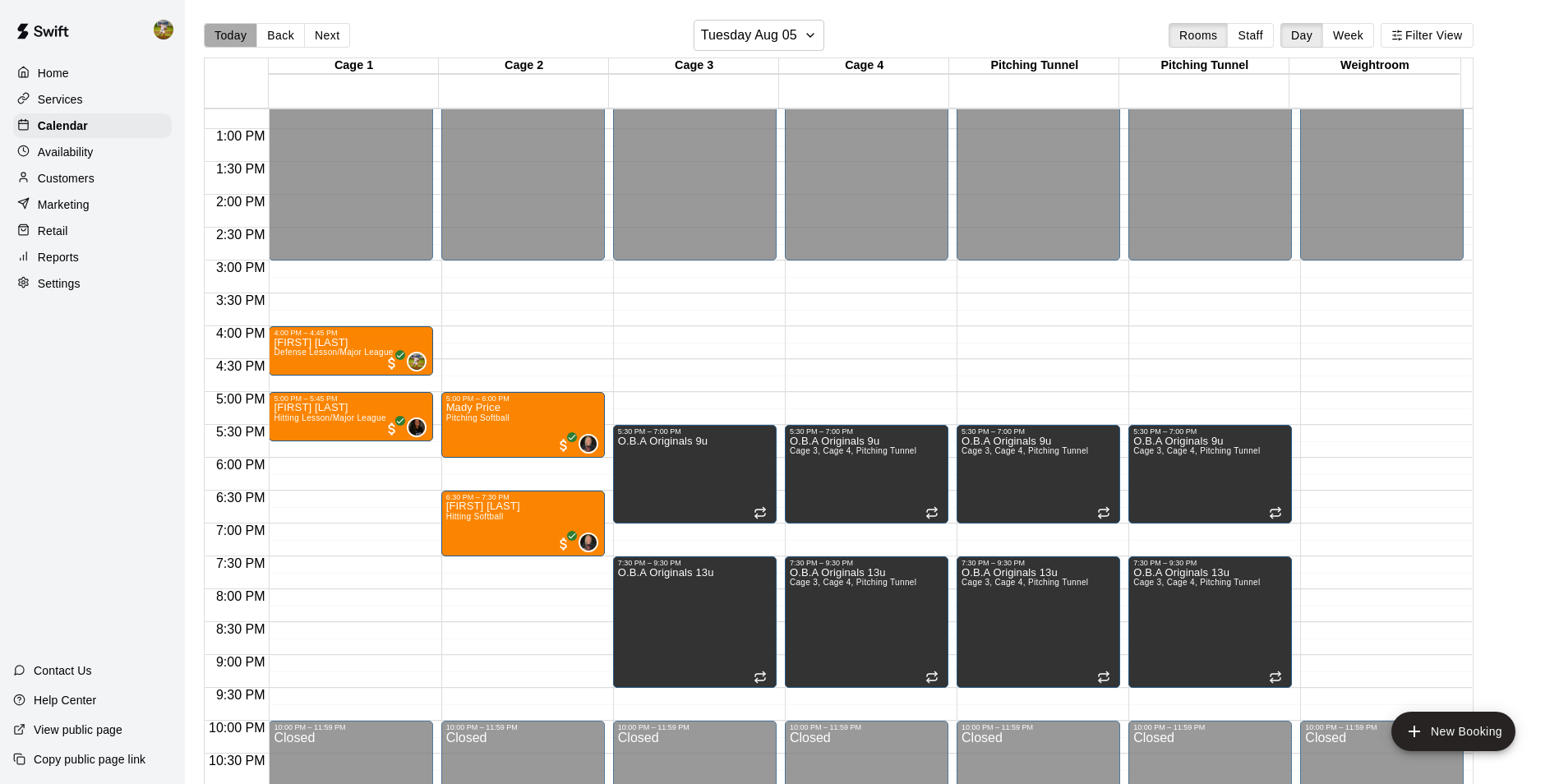 click on "Today" at bounding box center [230, 35] 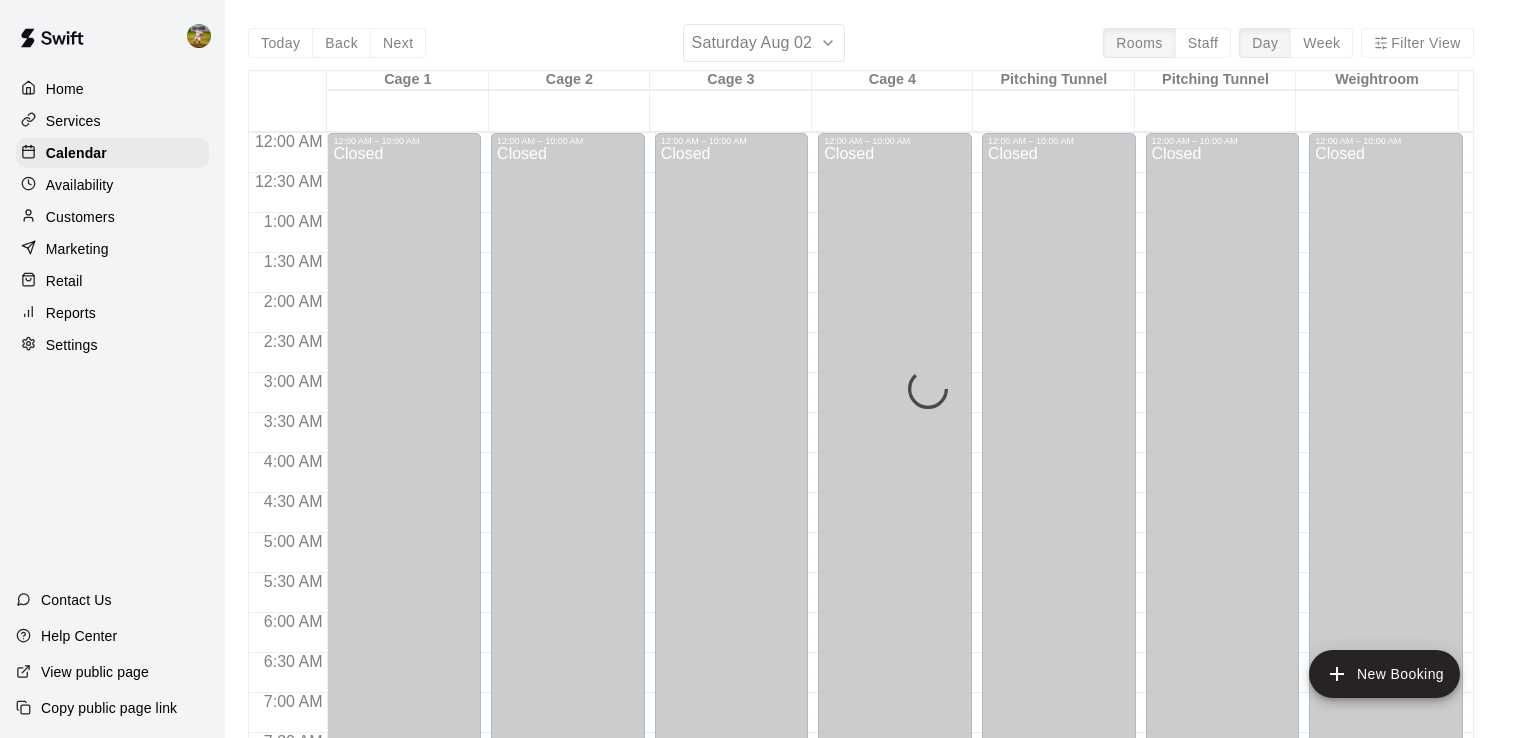 scroll, scrollTop: 0, scrollLeft: 0, axis: both 